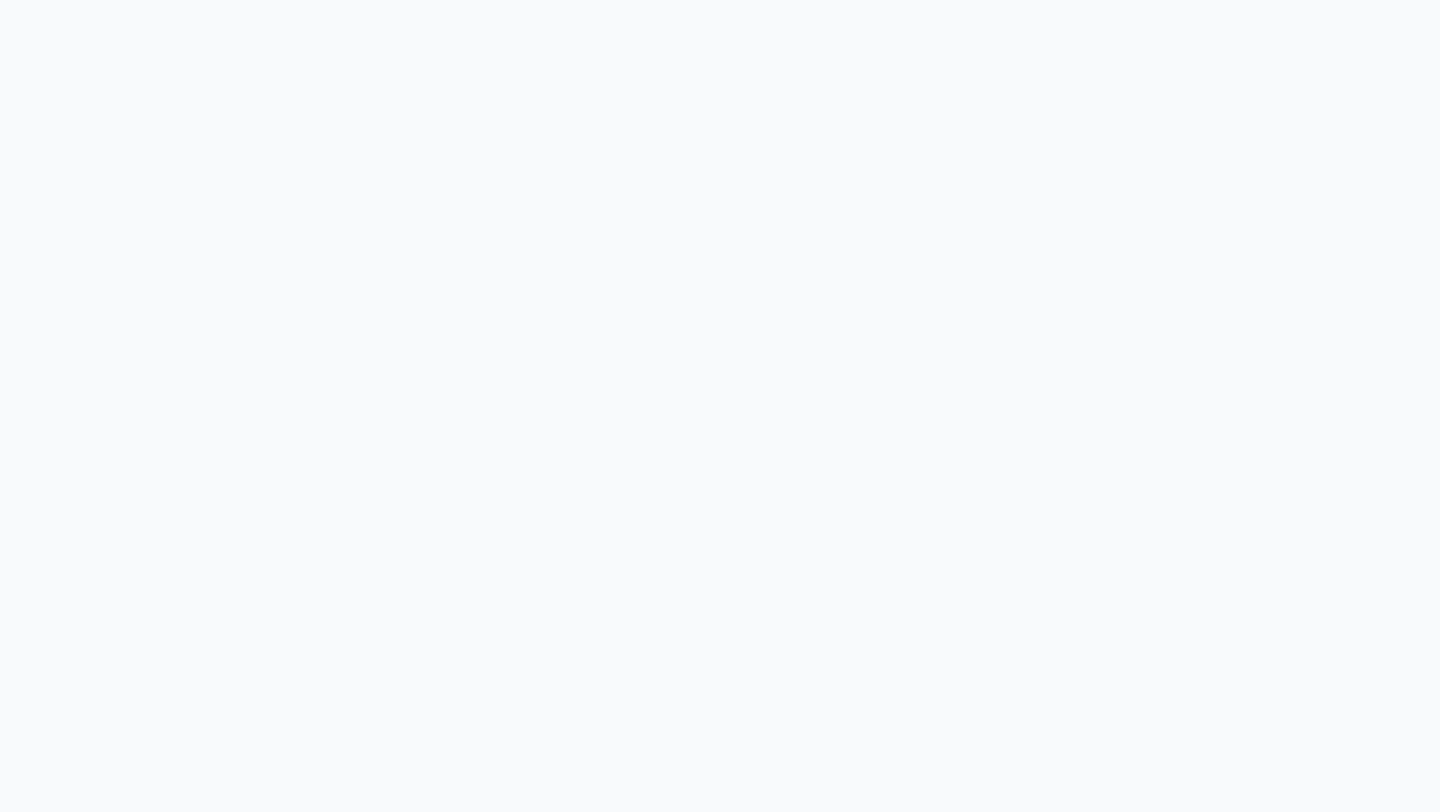 scroll, scrollTop: 0, scrollLeft: 0, axis: both 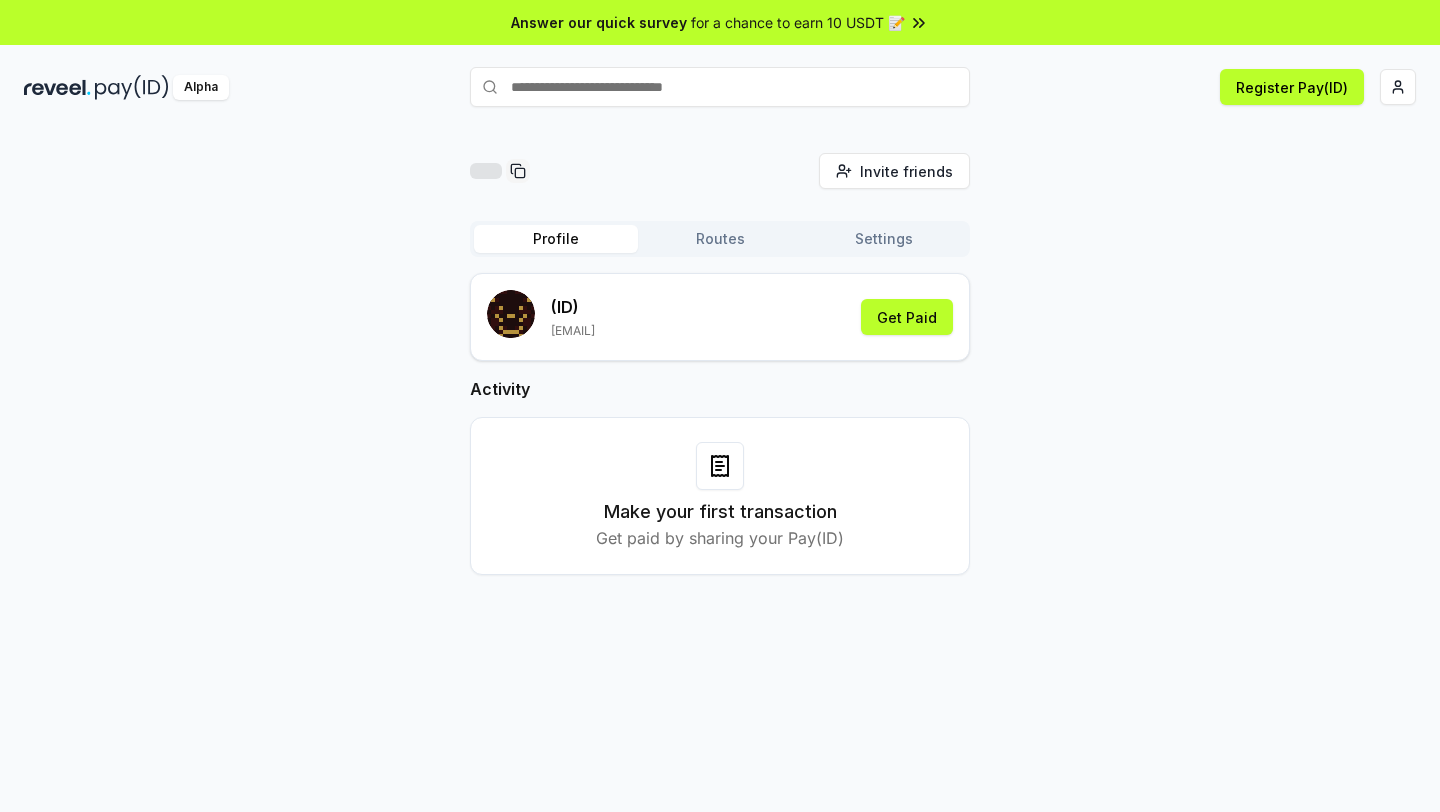 click on "Profile Routes Settings (ID) [EMAIL] Get Paid Activity Make your first transaction Get paid by sharing your Pay(ID)" at bounding box center [720, 414] 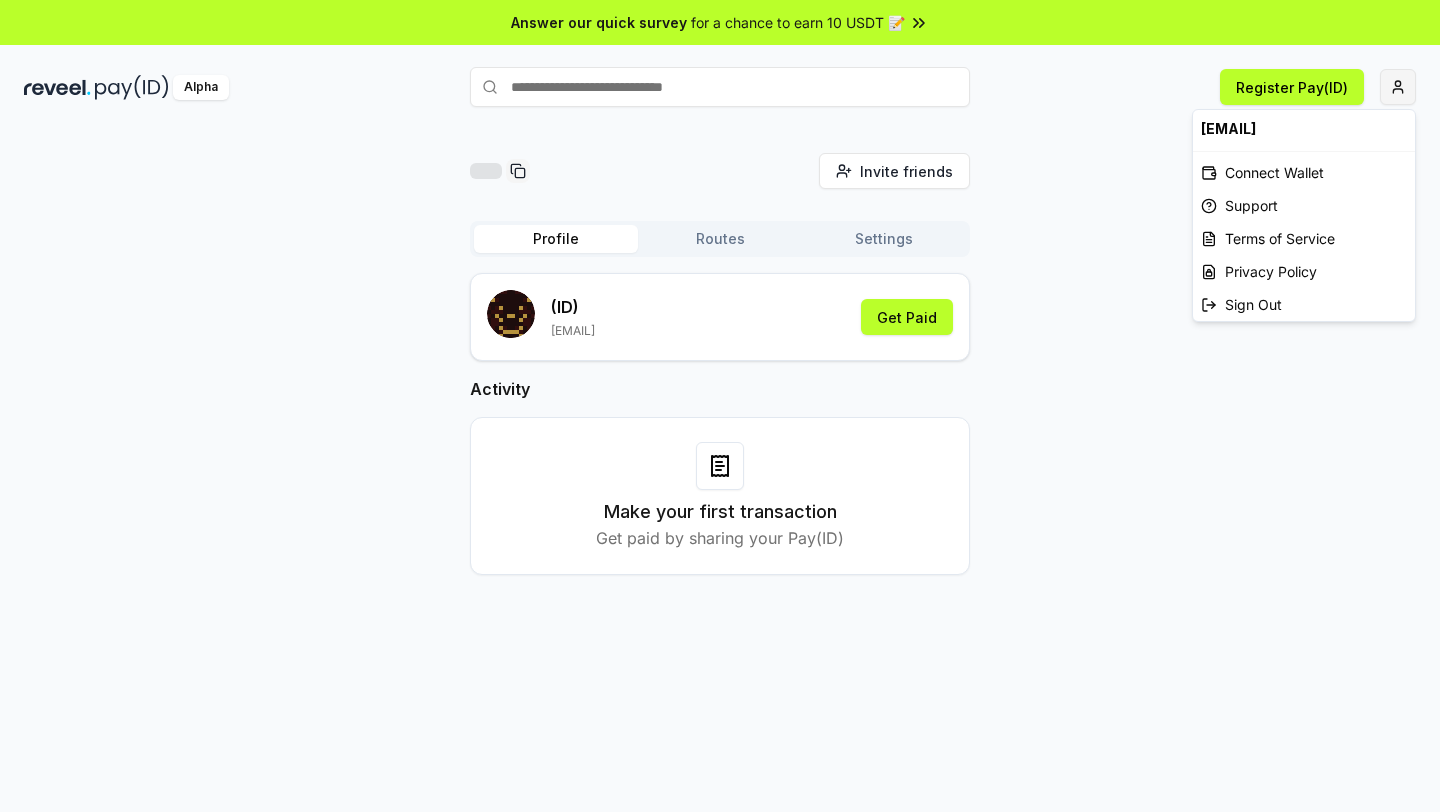 click on "Answer our quick survey for a chance to earn 10 USDT 📝 Alpha Register Pay(ID) Invite friends Invite Profile Routes Settings (ID) [EMAIL] Get Paid Activity Make your first transaction Get paid by sharing your Pay(ID) [EMAIL]   Connect Wallet   Support   Terms of Service   Privacy Policy   Sign Out" at bounding box center (720, 406) 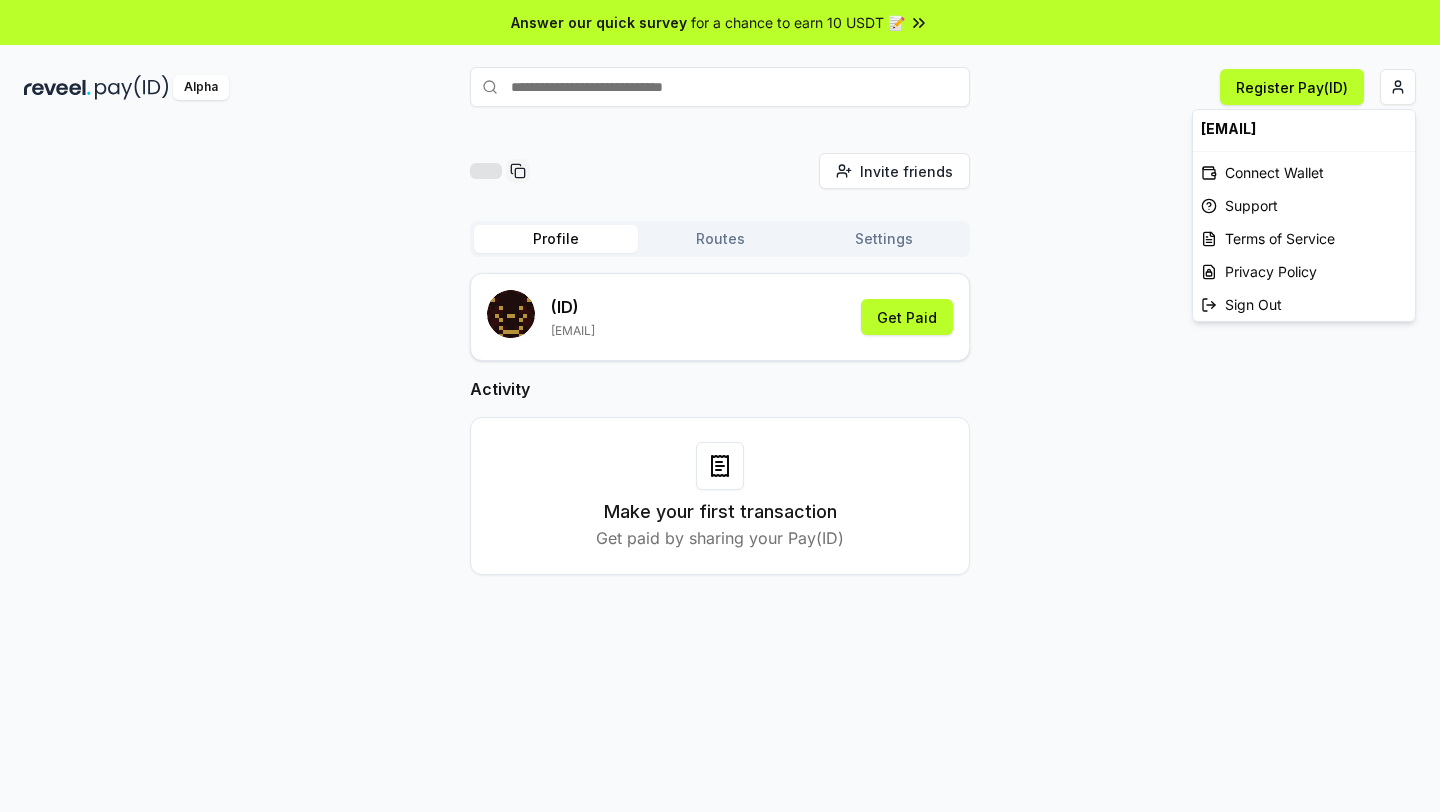 click on "[EMAIL]" at bounding box center (1304, 128) 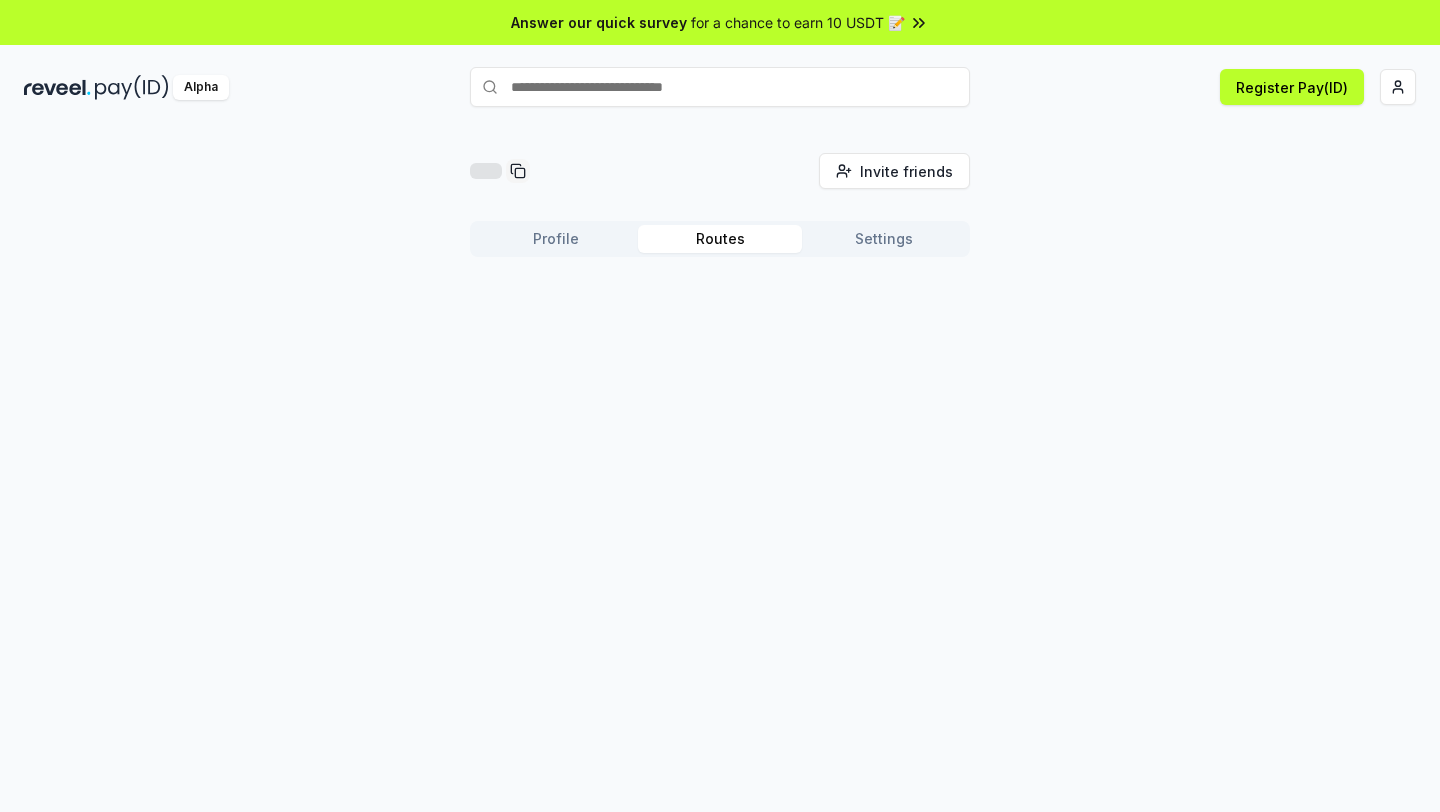 click on "Routes" at bounding box center (720, 239) 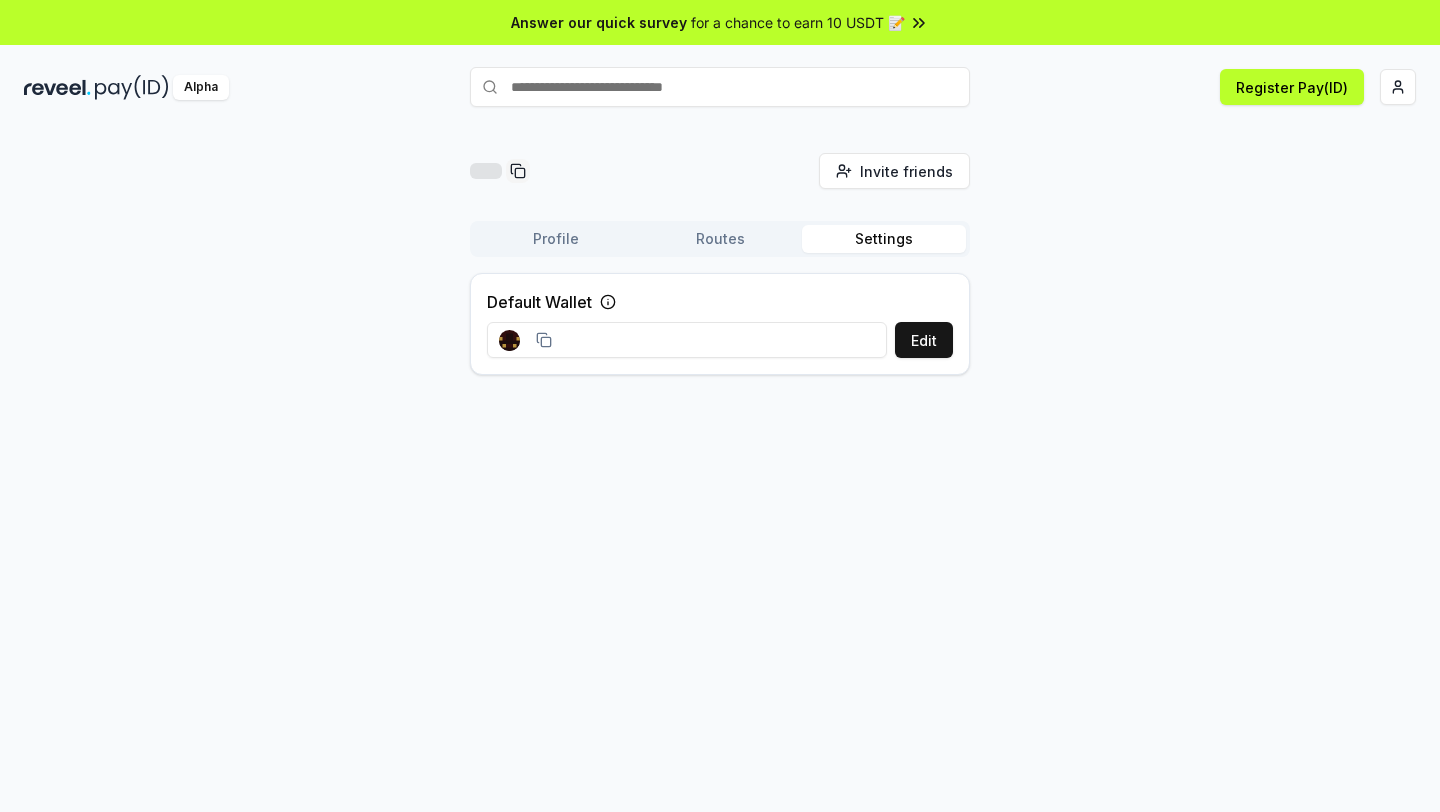click on "Settings" at bounding box center [884, 239] 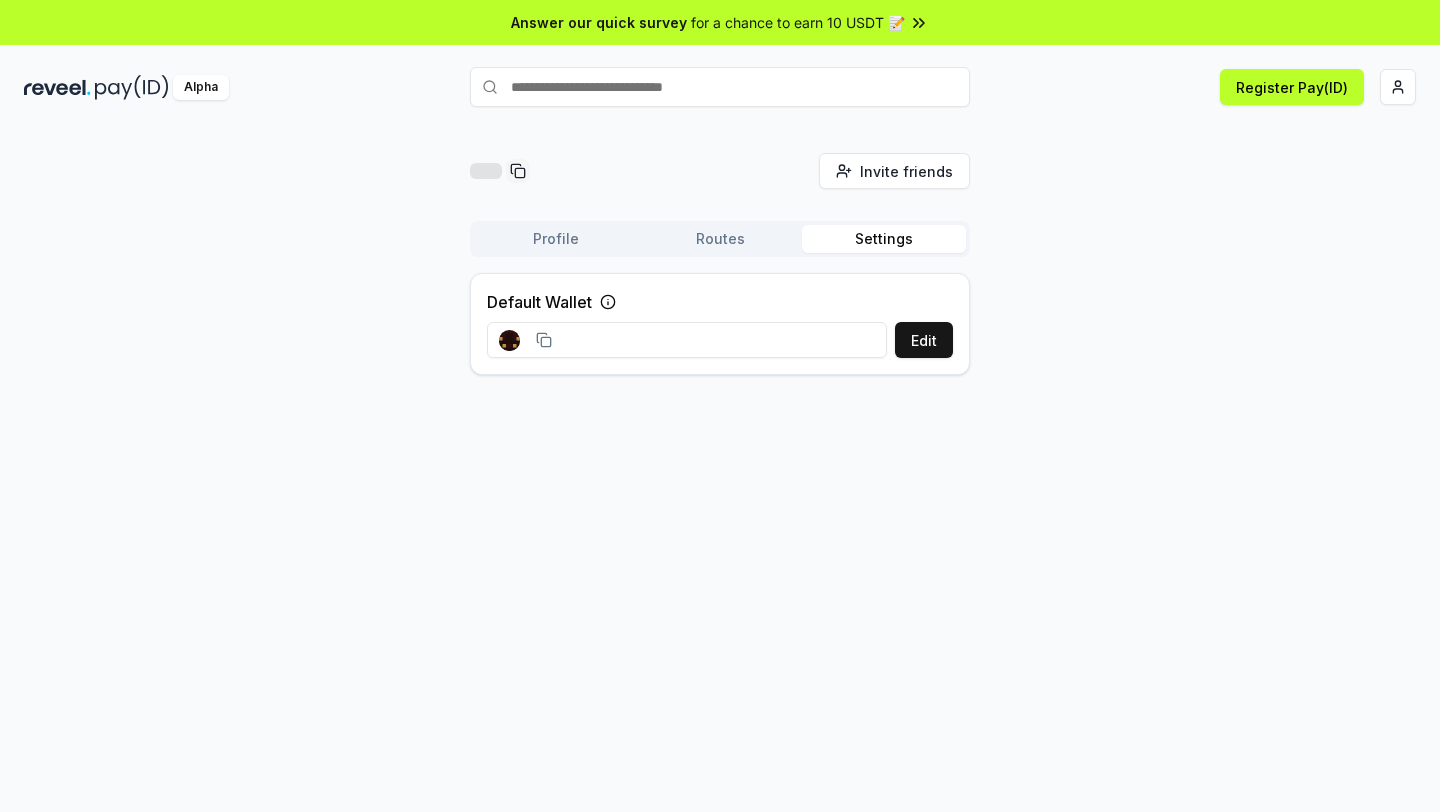 click on "Alpha" at bounding box center [201, 87] 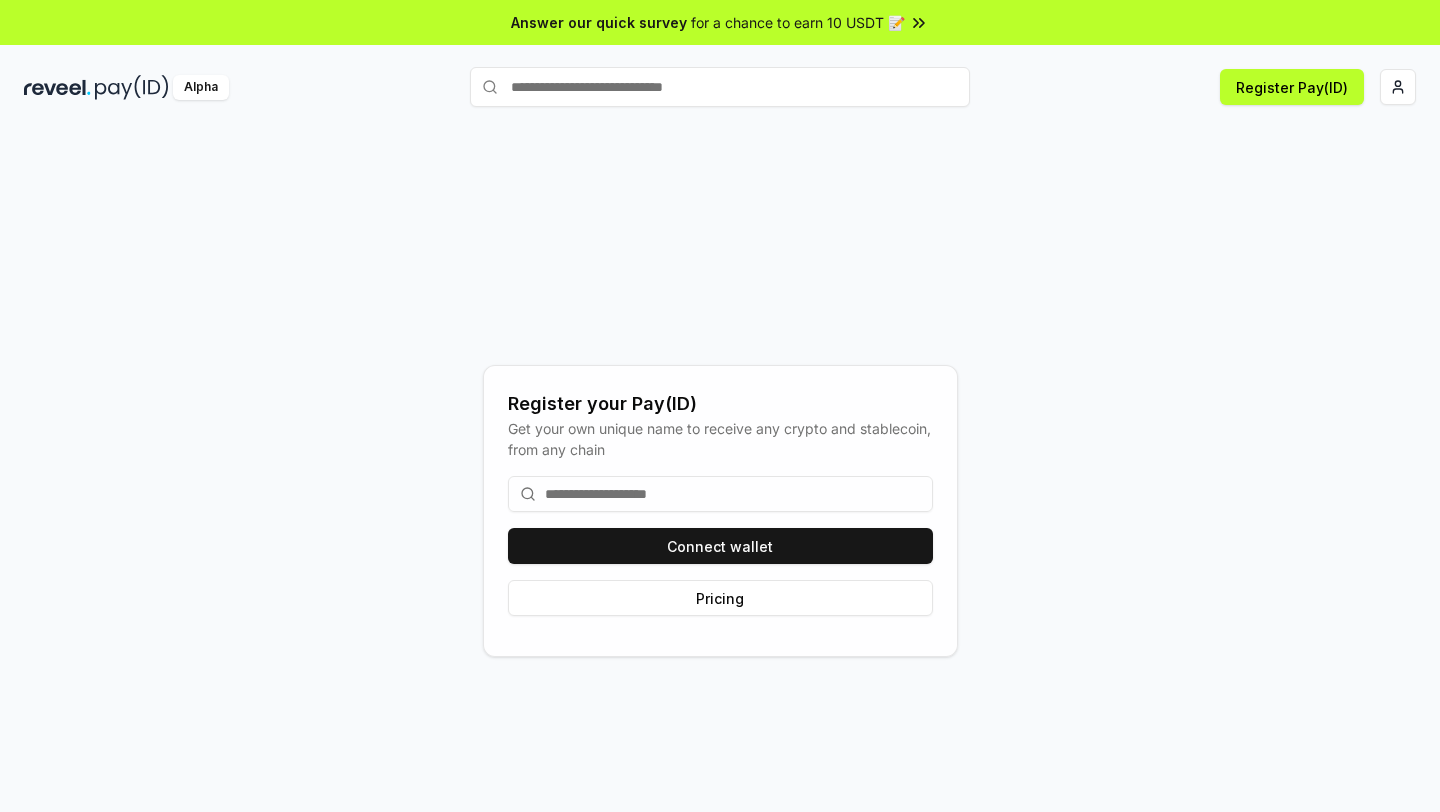 click at bounding box center [132, 87] 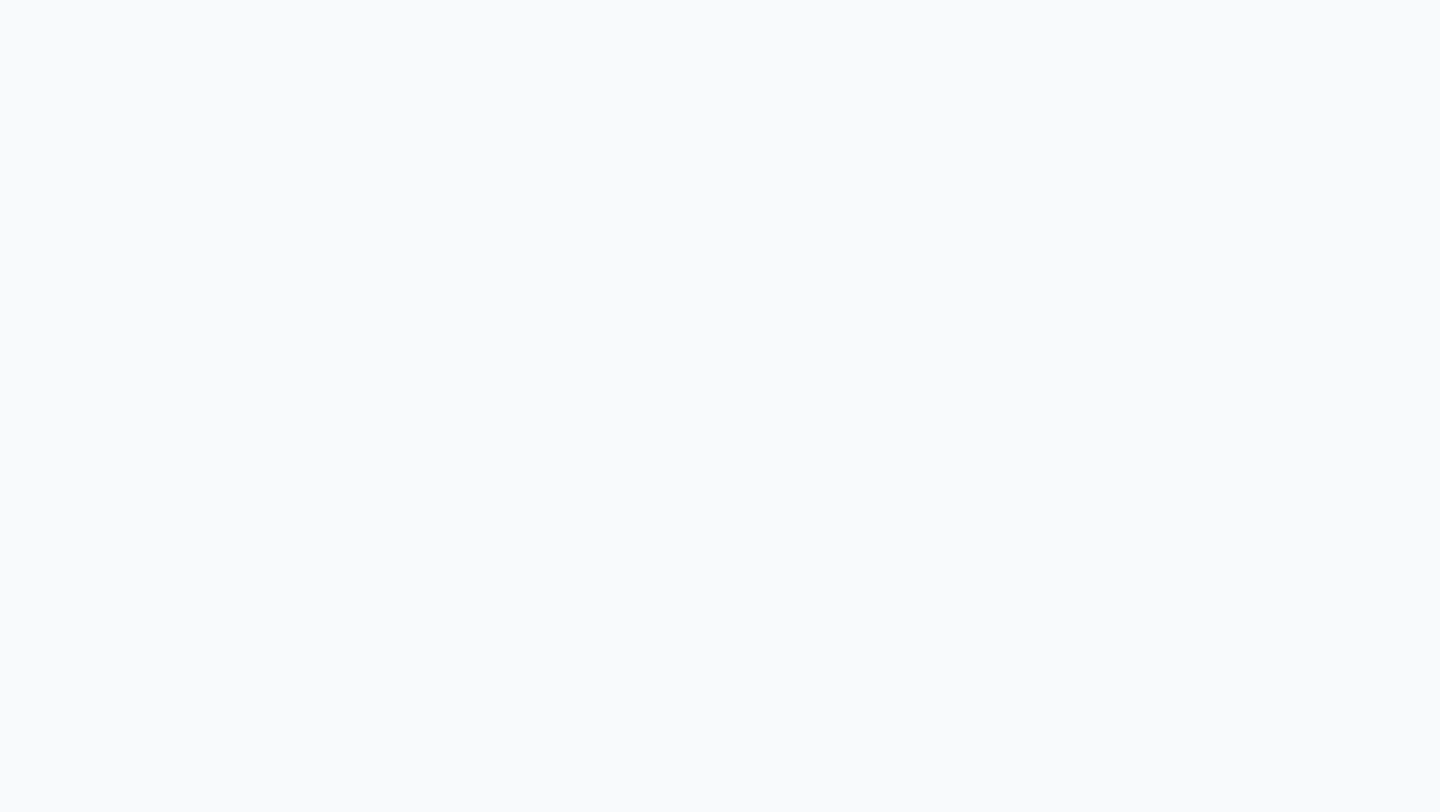 scroll, scrollTop: 0, scrollLeft: 0, axis: both 